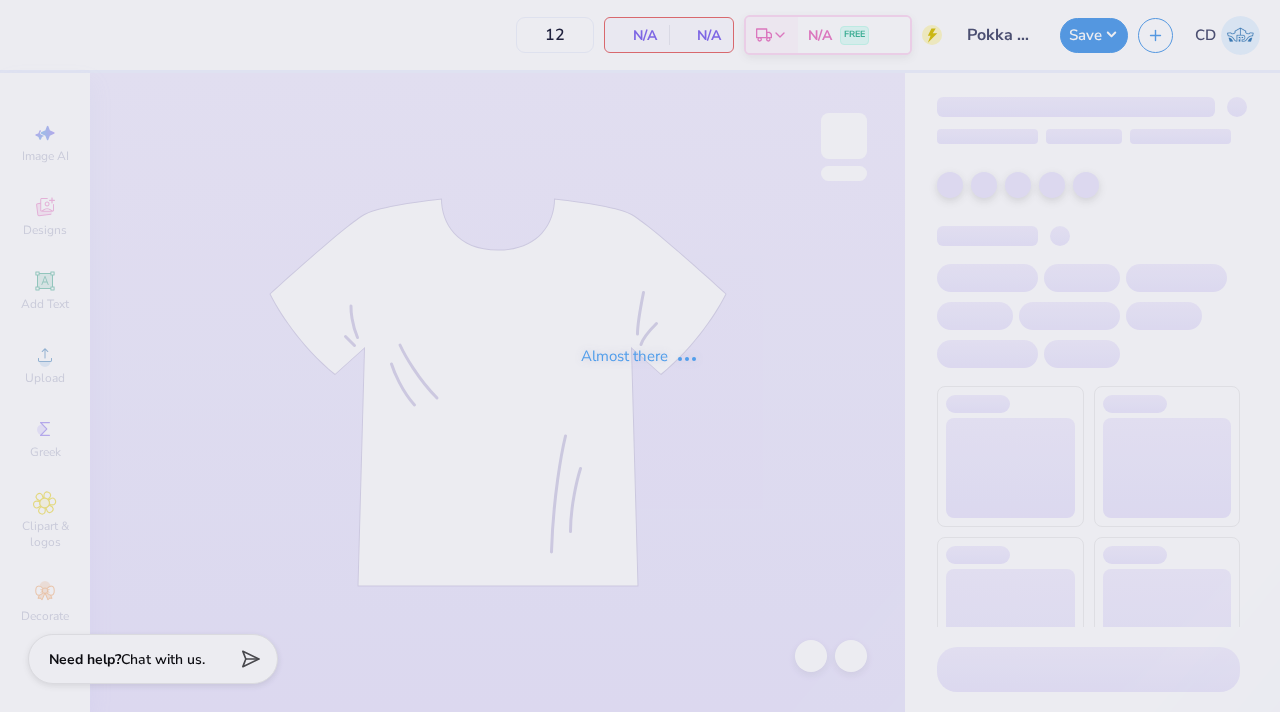 scroll, scrollTop: 0, scrollLeft: 0, axis: both 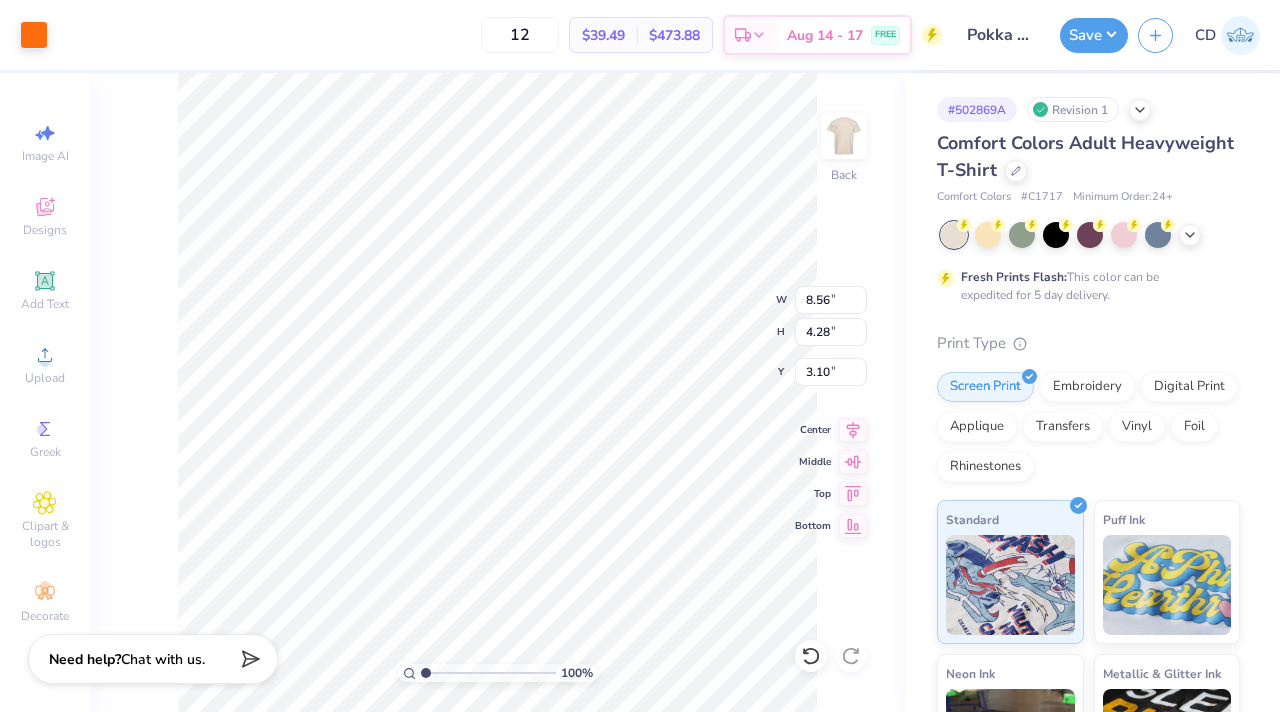 type on "8.76" 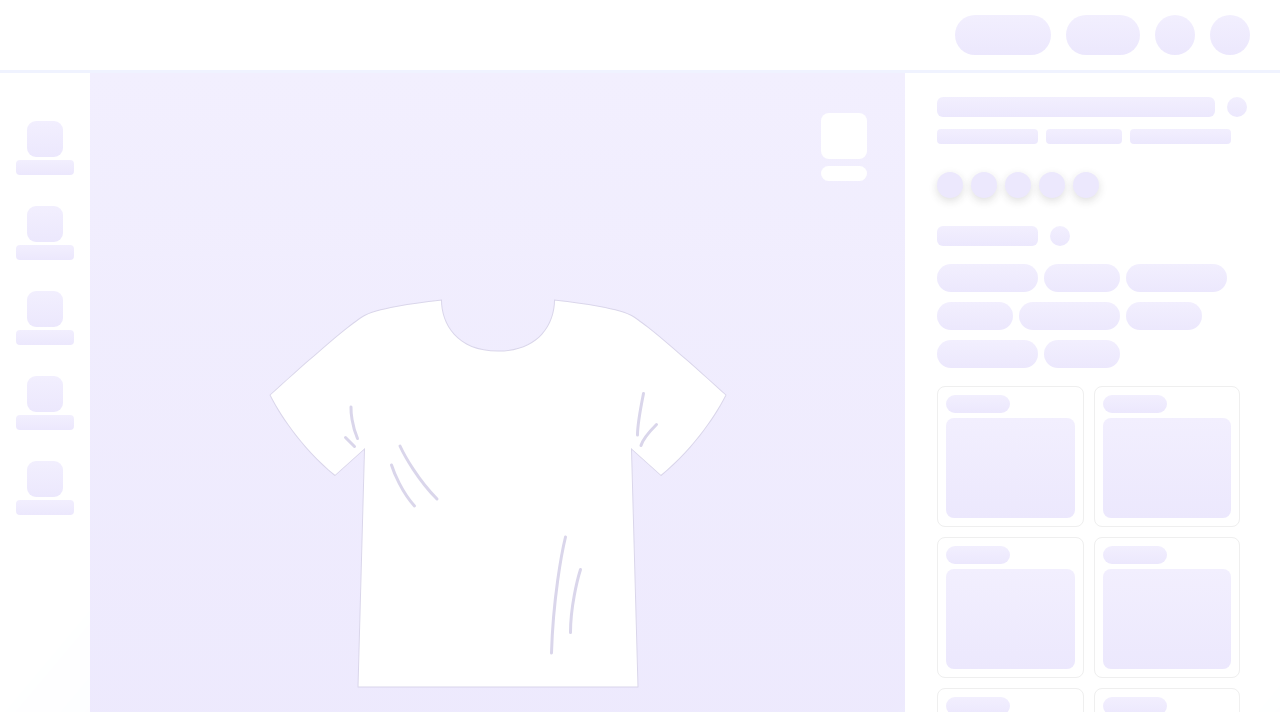 scroll, scrollTop: 0, scrollLeft: 0, axis: both 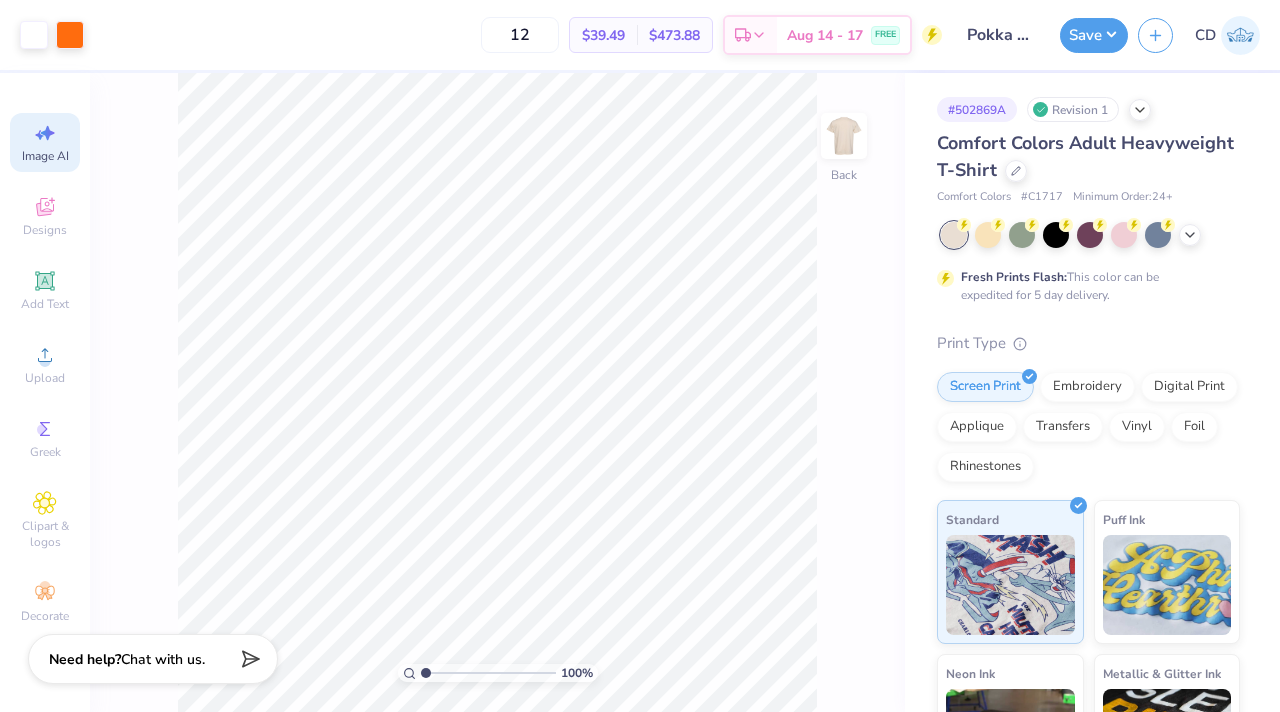 click on "Image AI" at bounding box center (45, 142) 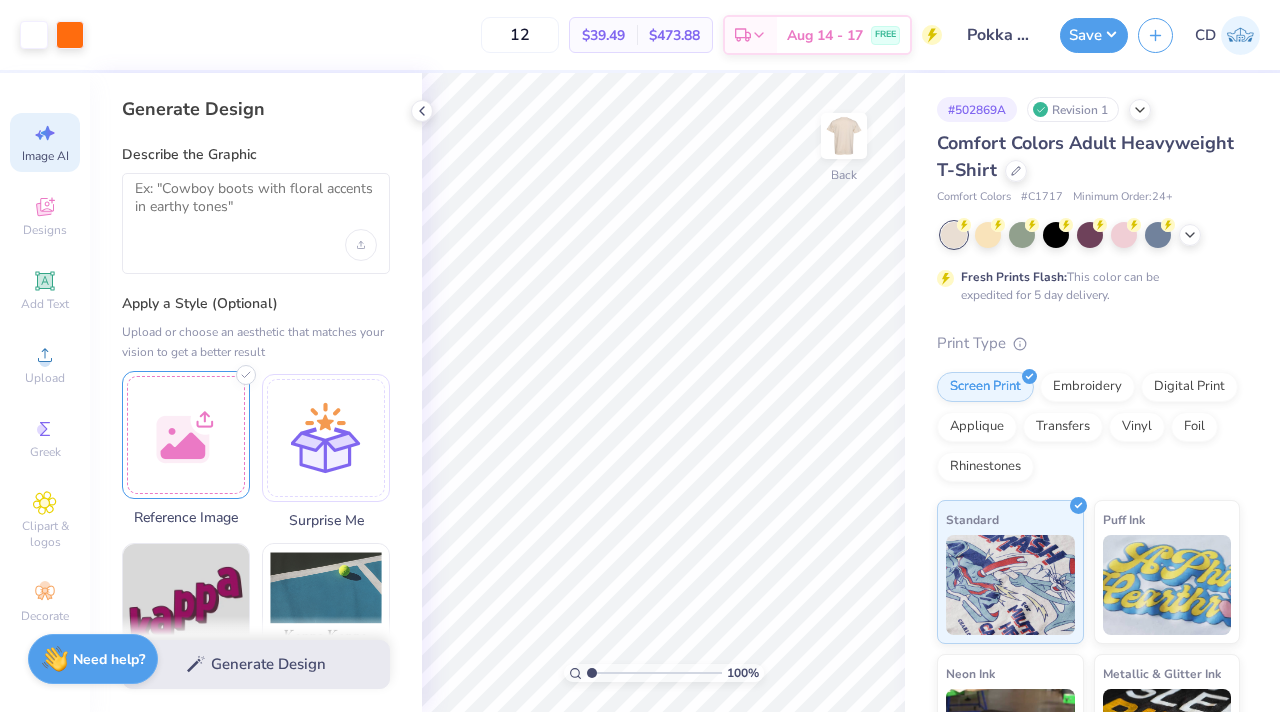 click at bounding box center [186, 435] 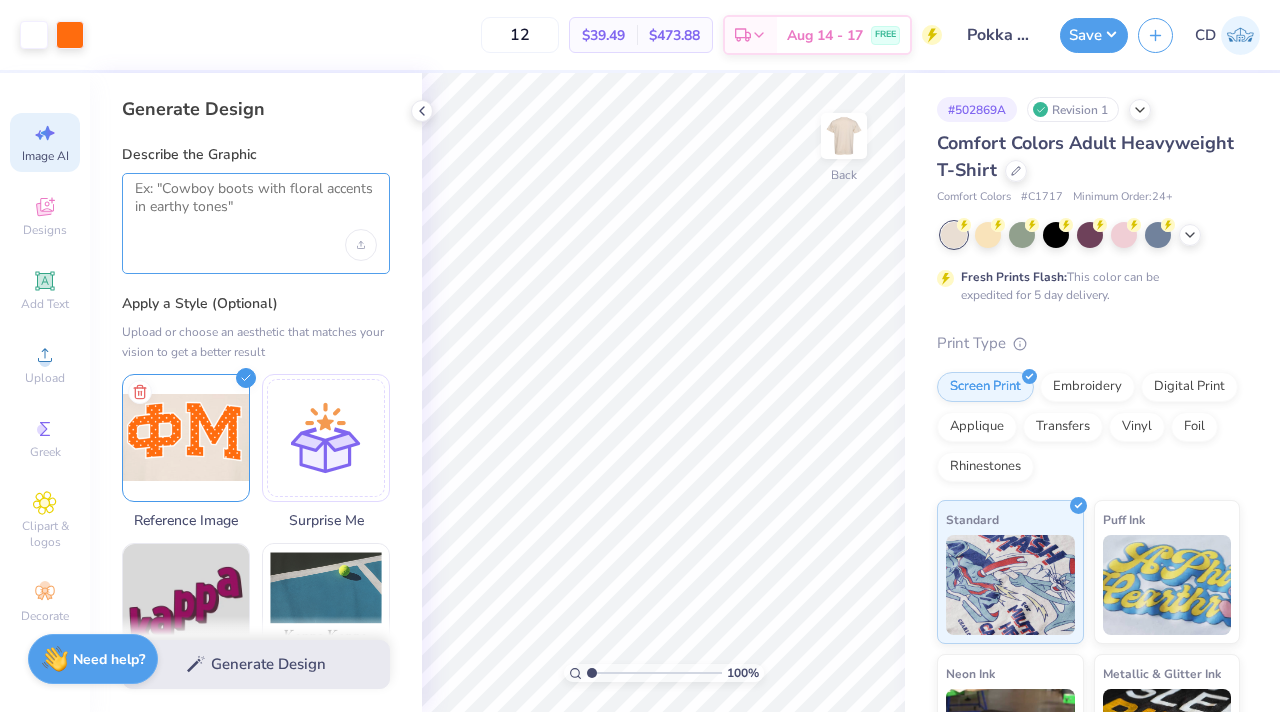 click at bounding box center (256, 205) 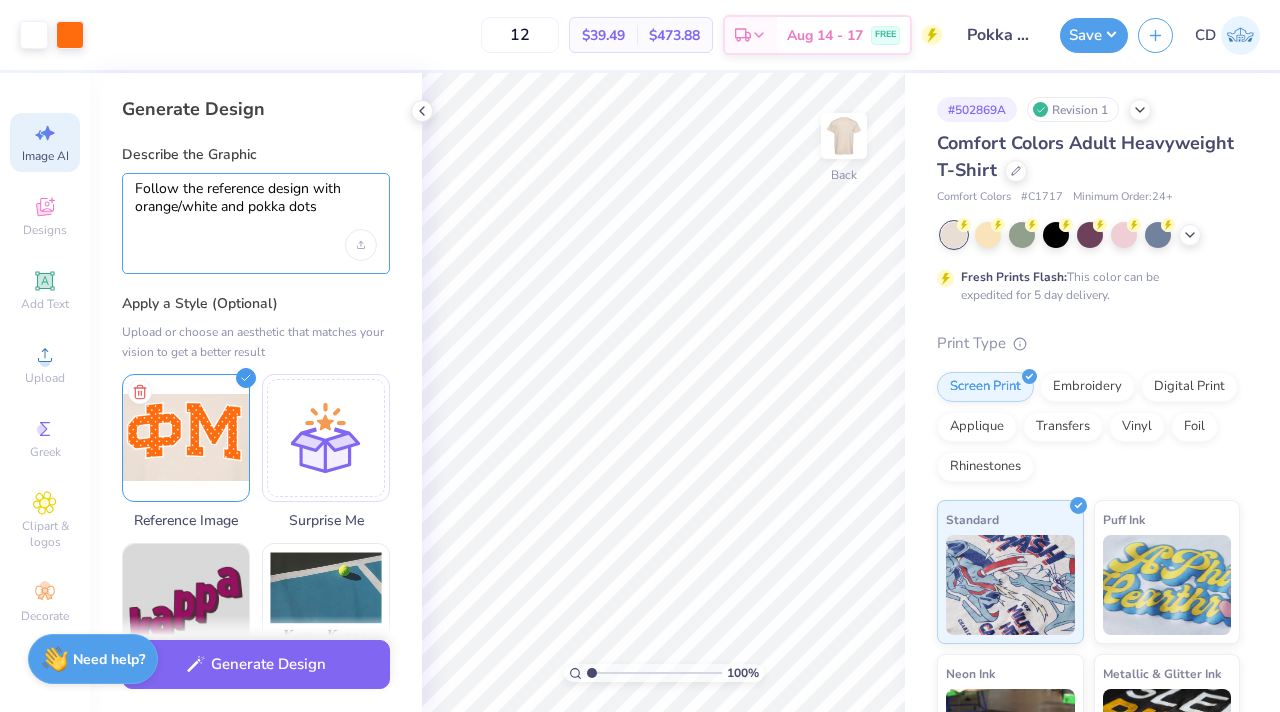click on "Follow the reference design with orange/white and pokka dots" at bounding box center [256, 205] 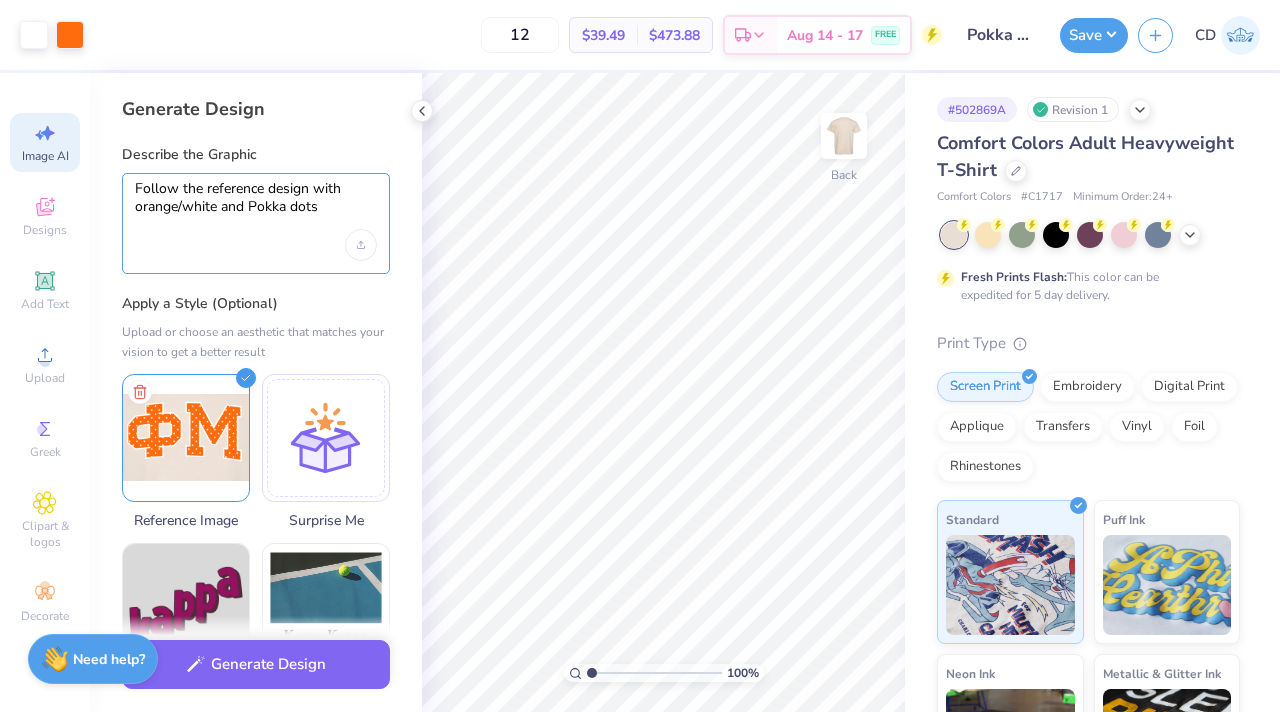 click on "Follow the reference design with orange/white and Pokka dots" at bounding box center [256, 205] 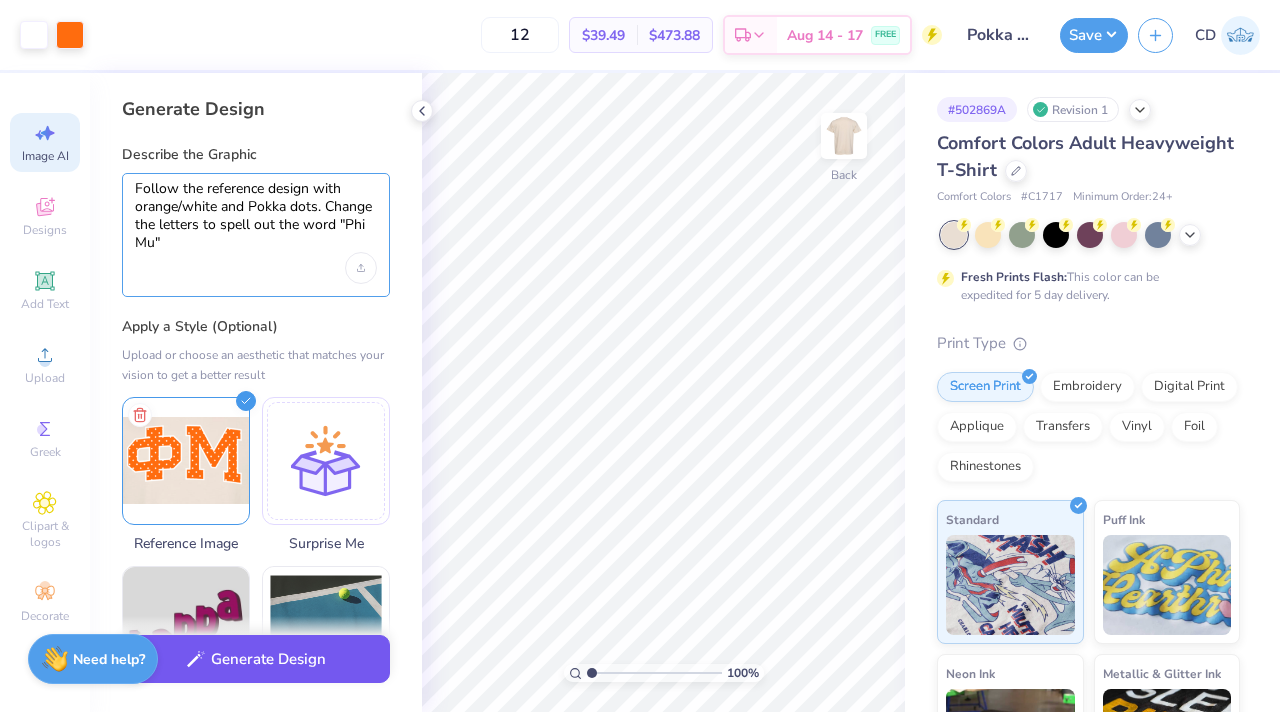 type on "Follow the reference design with orange/white and Pokka dots. Change the letters to spell out the word "Phi Mu"" 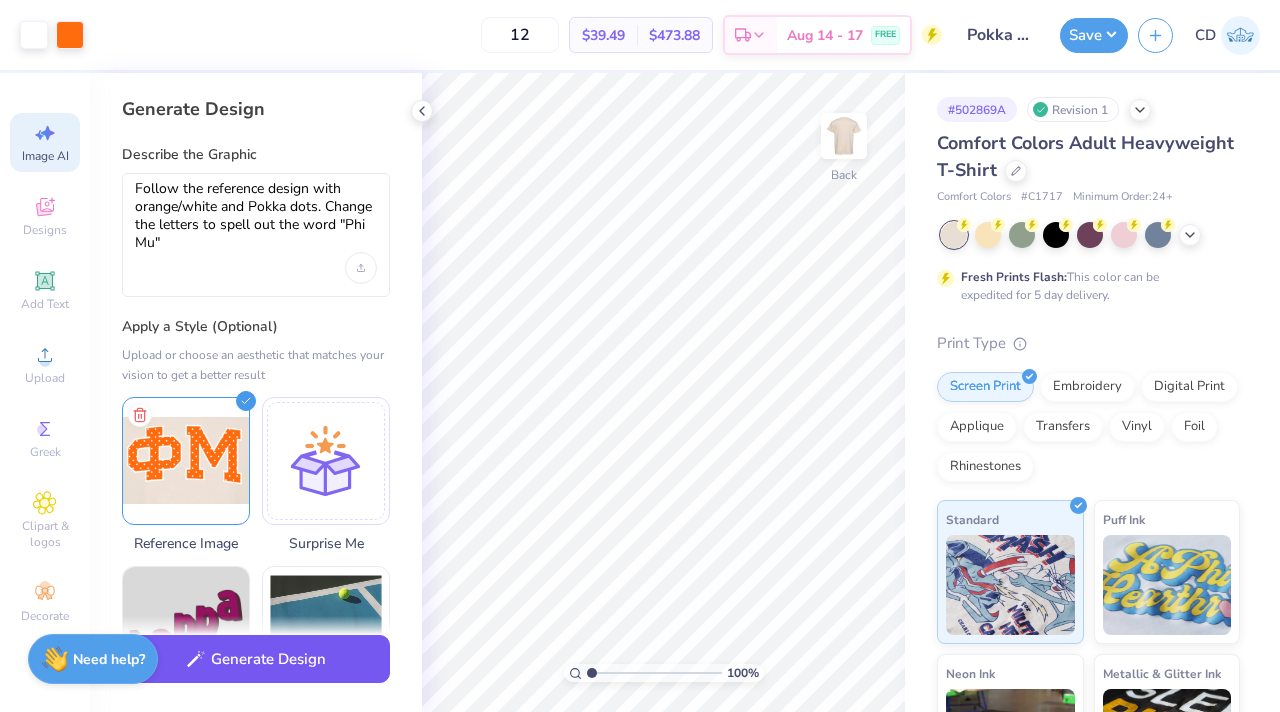 click on "Generate Design" at bounding box center (256, 659) 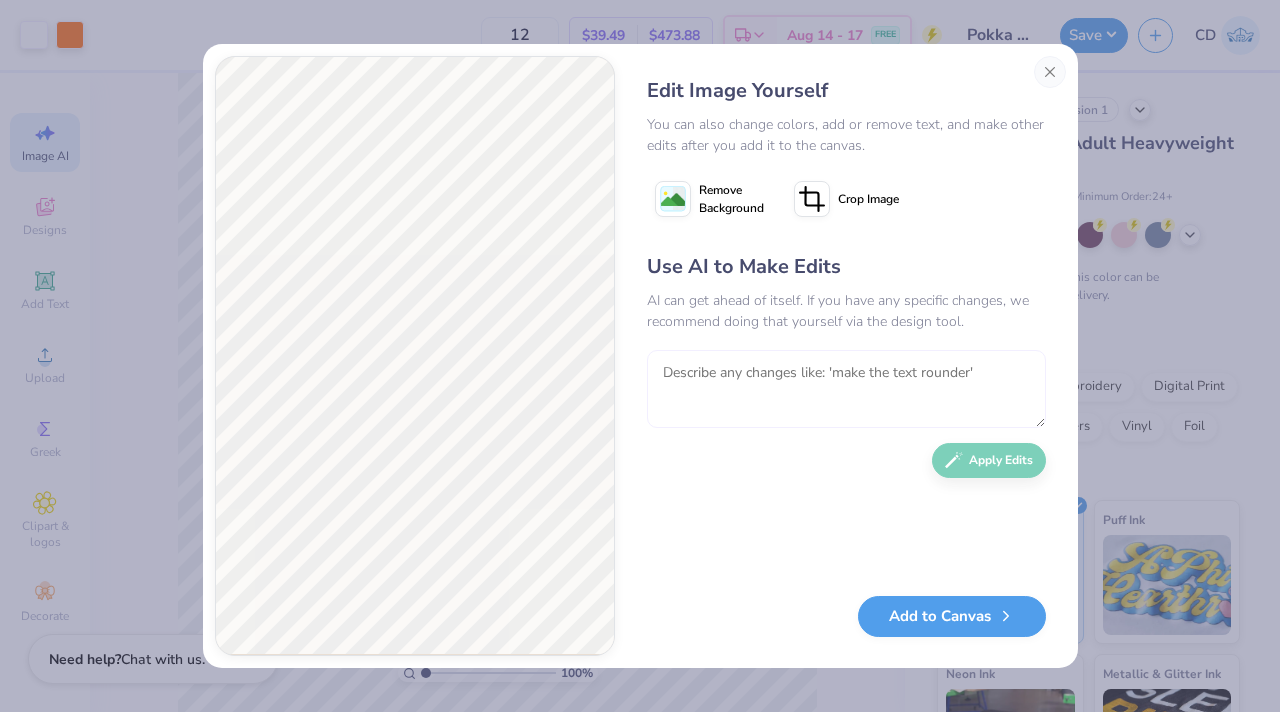 click at bounding box center (846, 389) 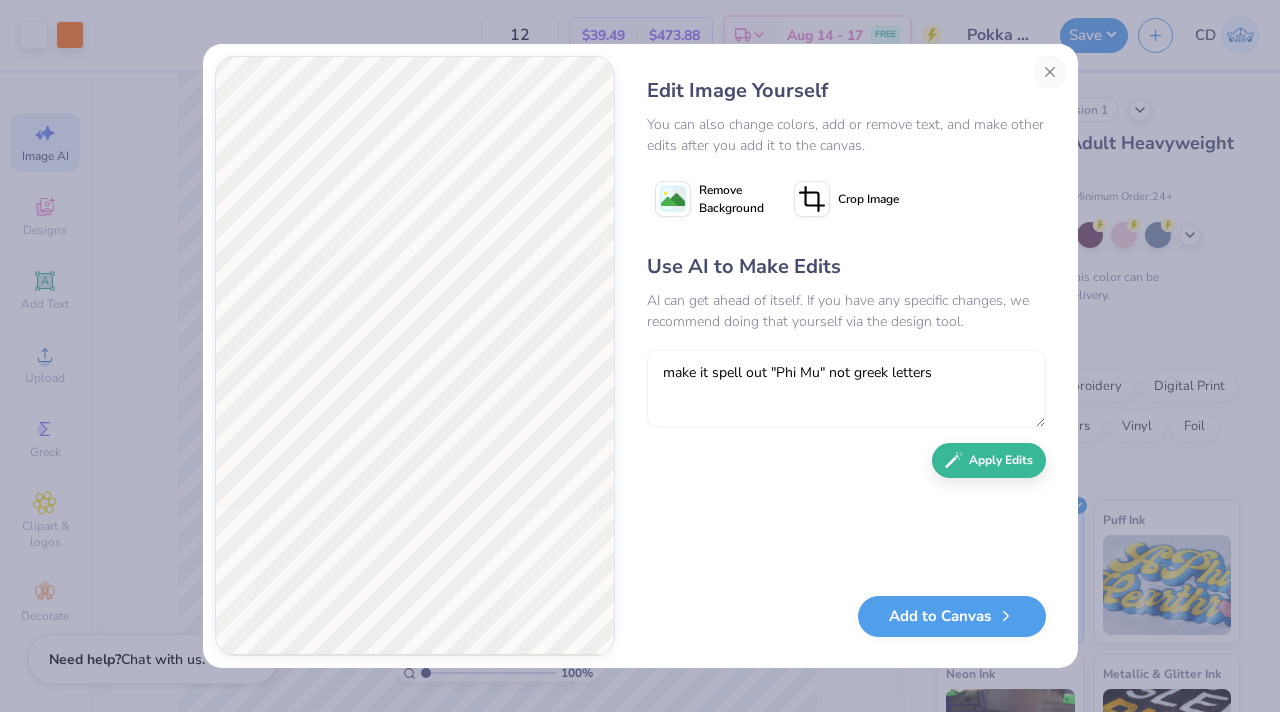 type on "make it spell out "Phi Mu" not greek letters" 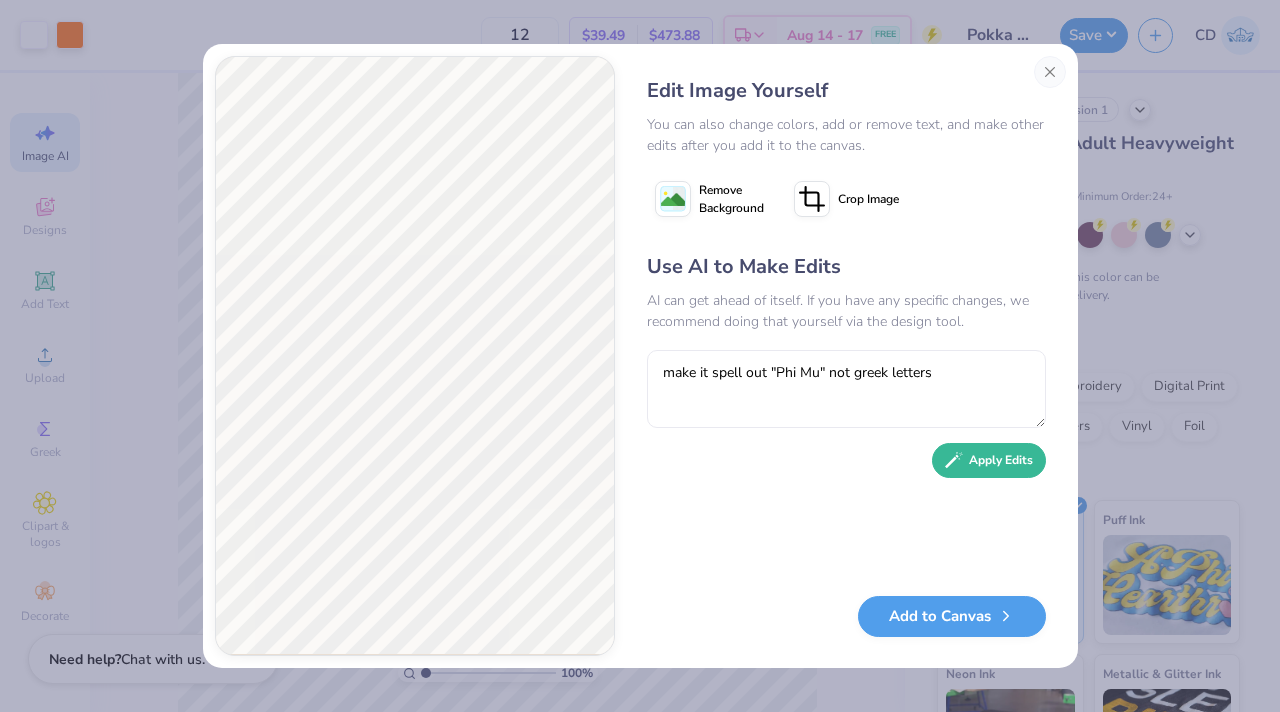 click on "Use AI to Make Edits AI can get ahead of itself. If you have any specific changes, we recommend doing that yourself via the design tool. make it spell out "Phi Mu" not greek letters Apply Edits" at bounding box center [846, 414] 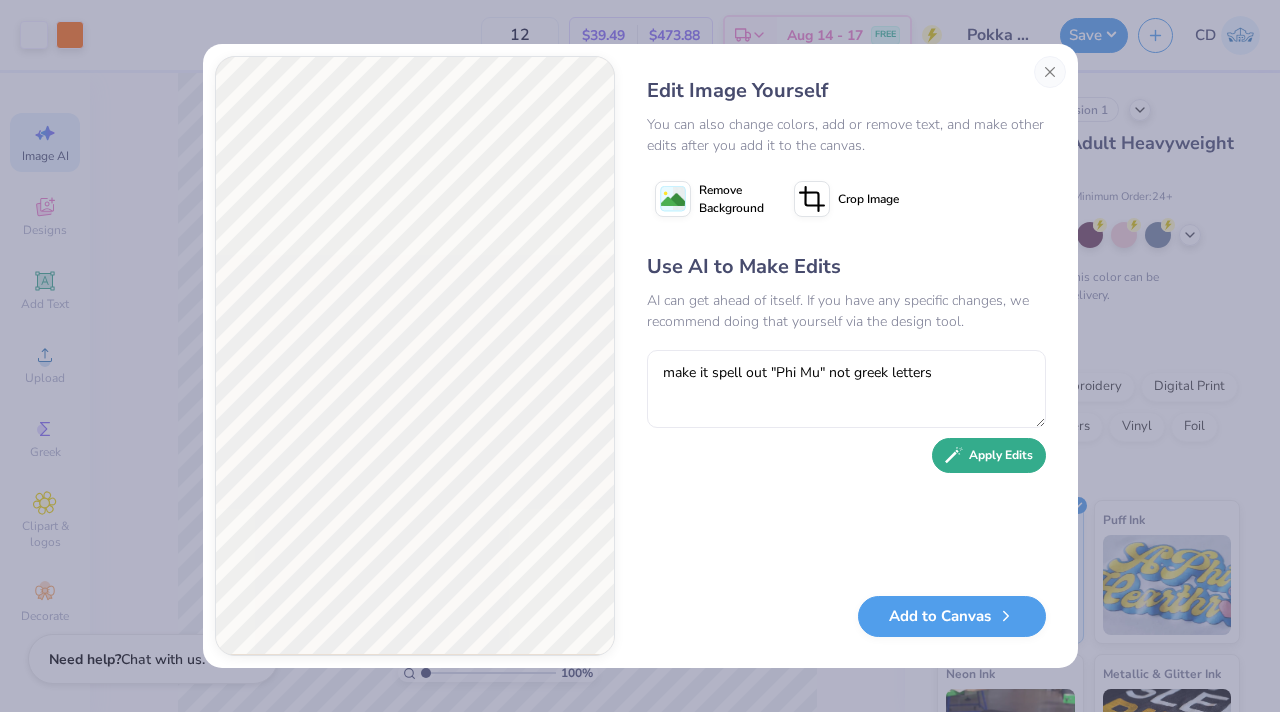 click on "Apply Edits" at bounding box center [989, 455] 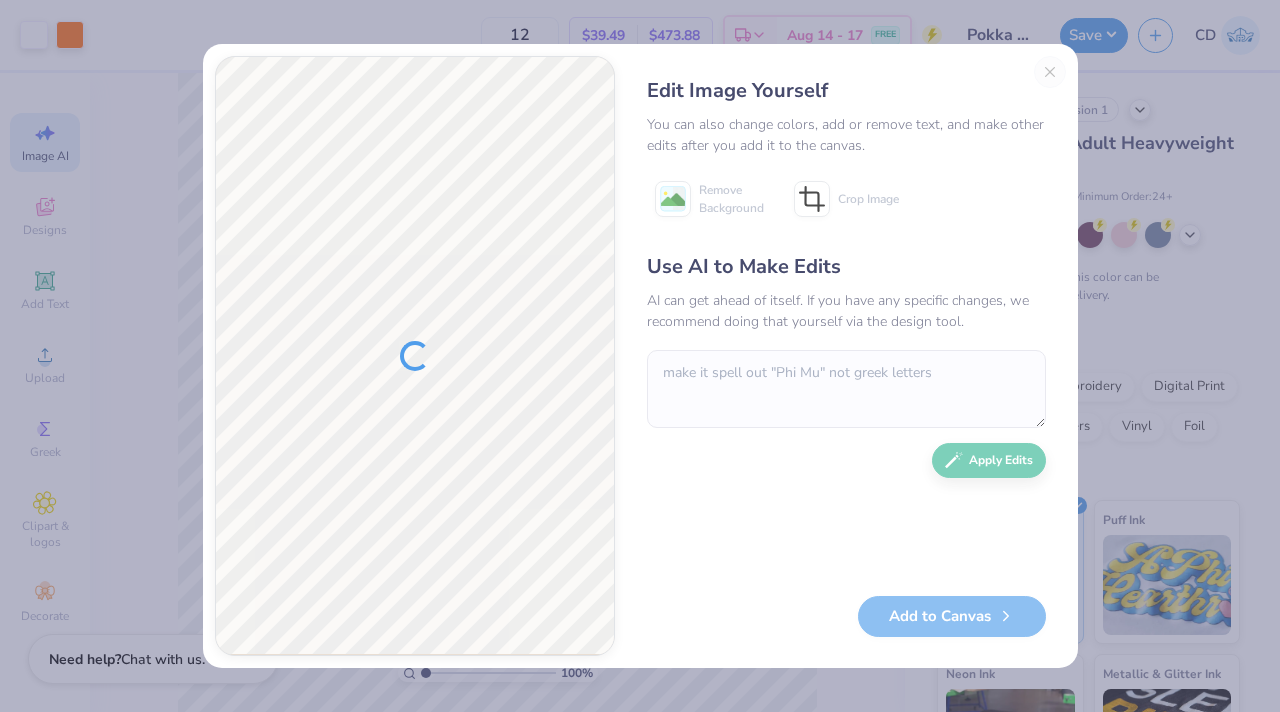 scroll, scrollTop: 0, scrollLeft: 0, axis: both 